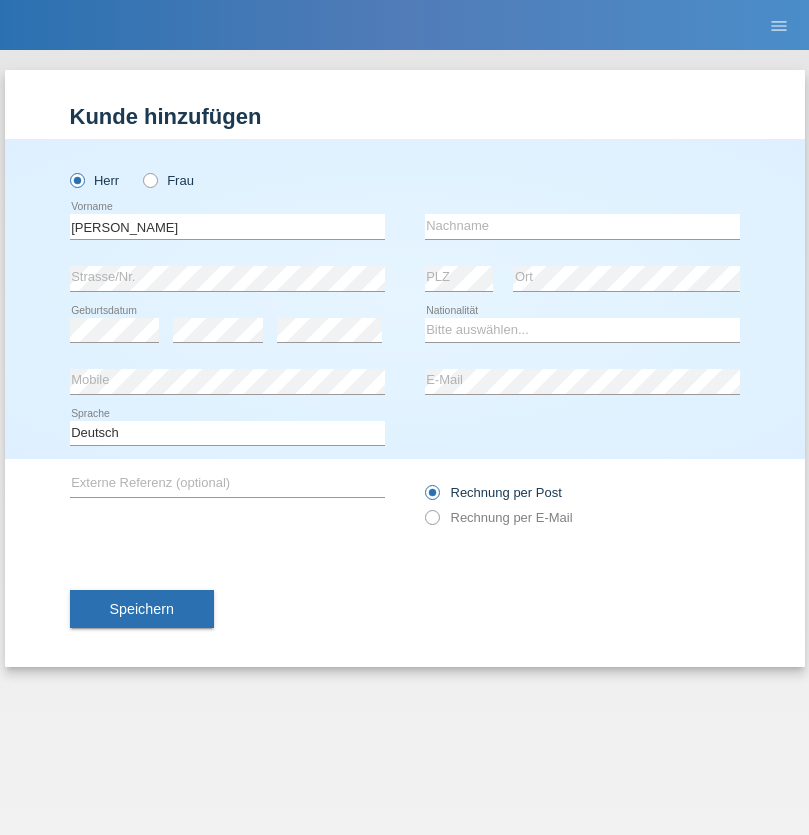 scroll, scrollTop: 0, scrollLeft: 0, axis: both 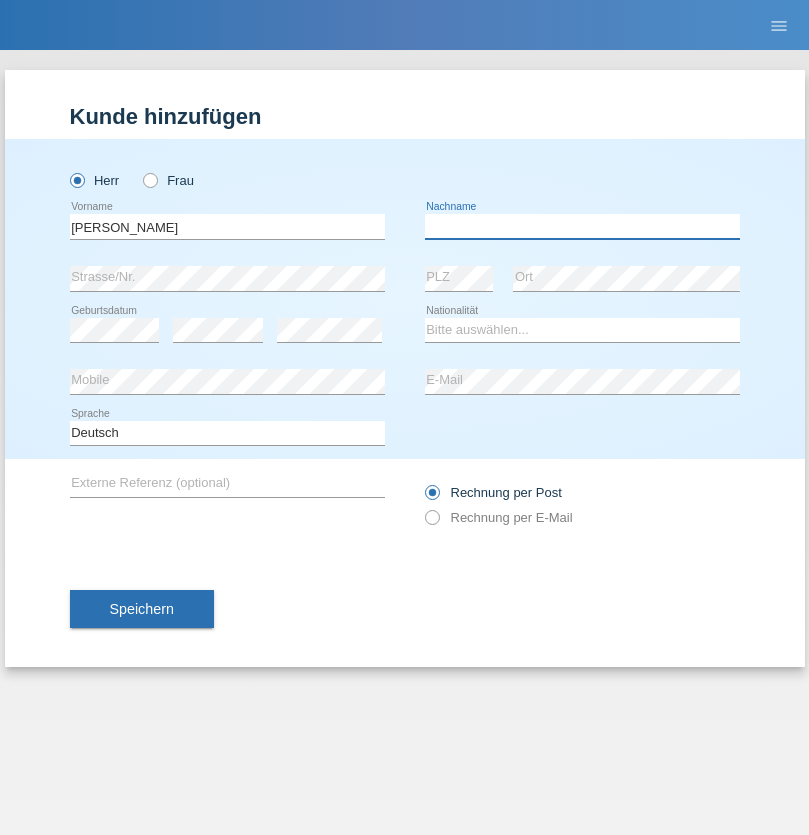click at bounding box center [582, 226] 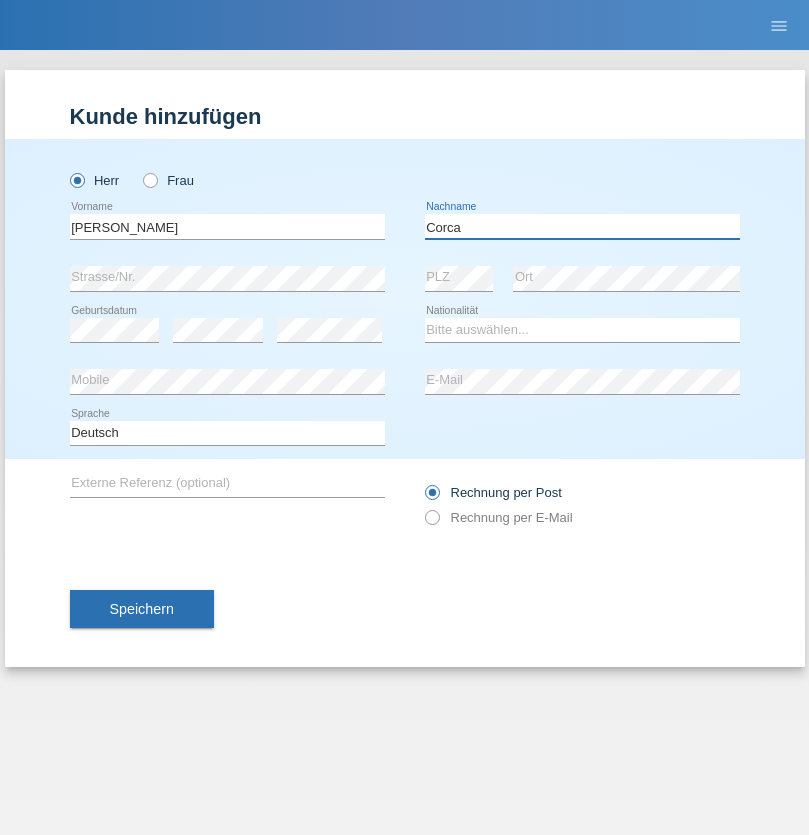 type on "Corca" 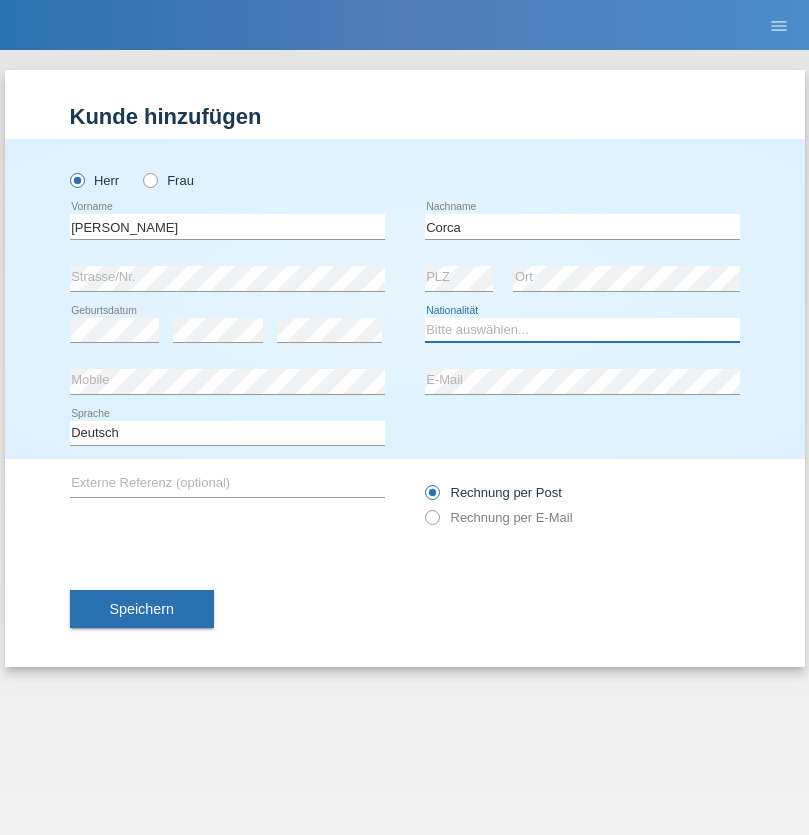 select on "CH" 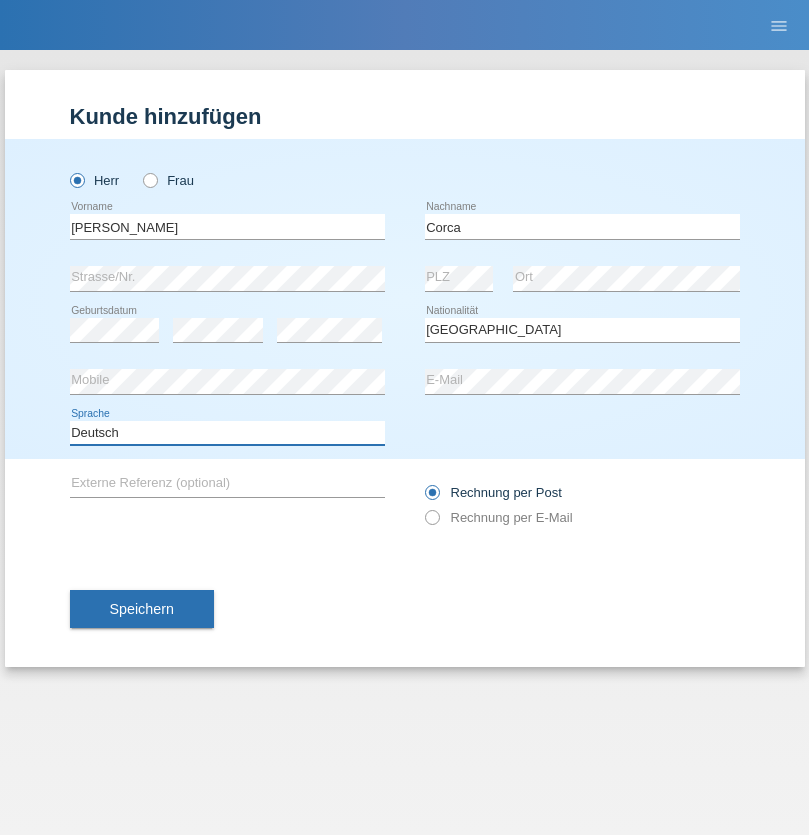 select on "en" 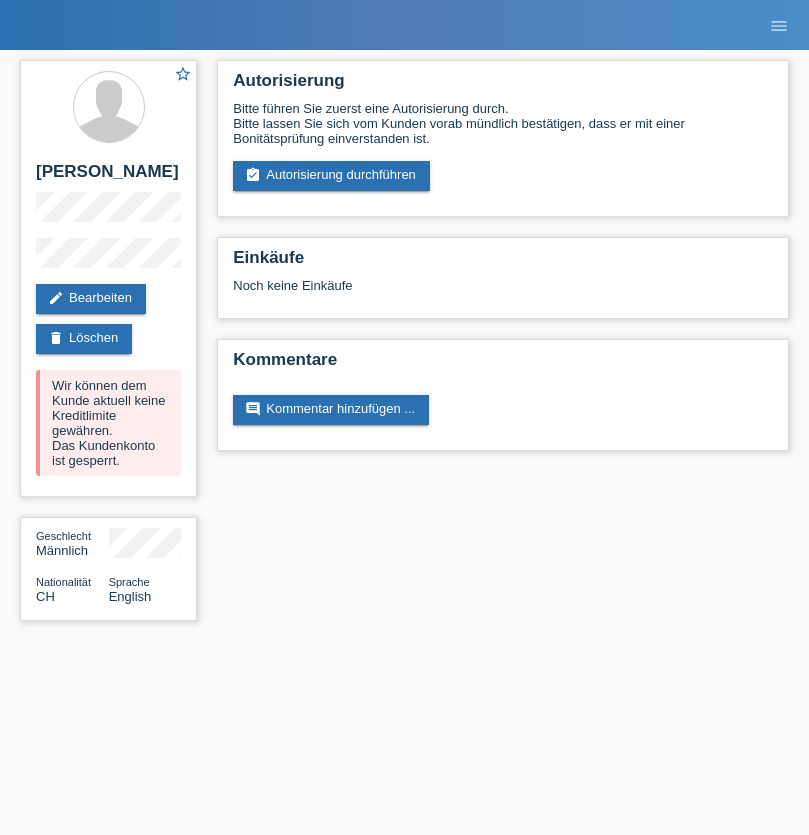 scroll, scrollTop: 0, scrollLeft: 0, axis: both 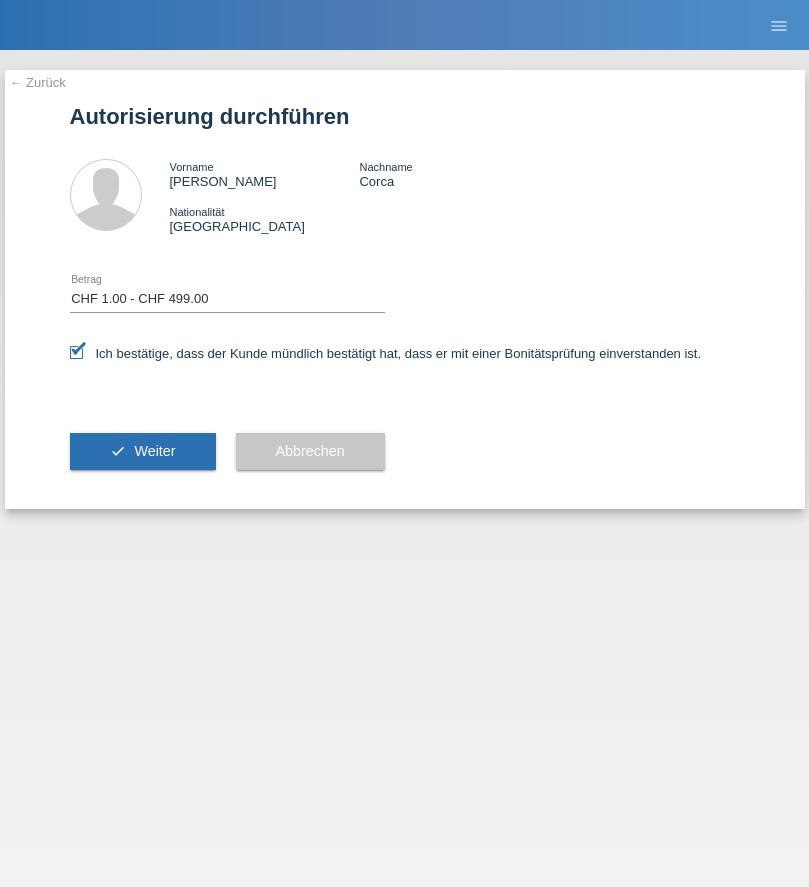 select on "1" 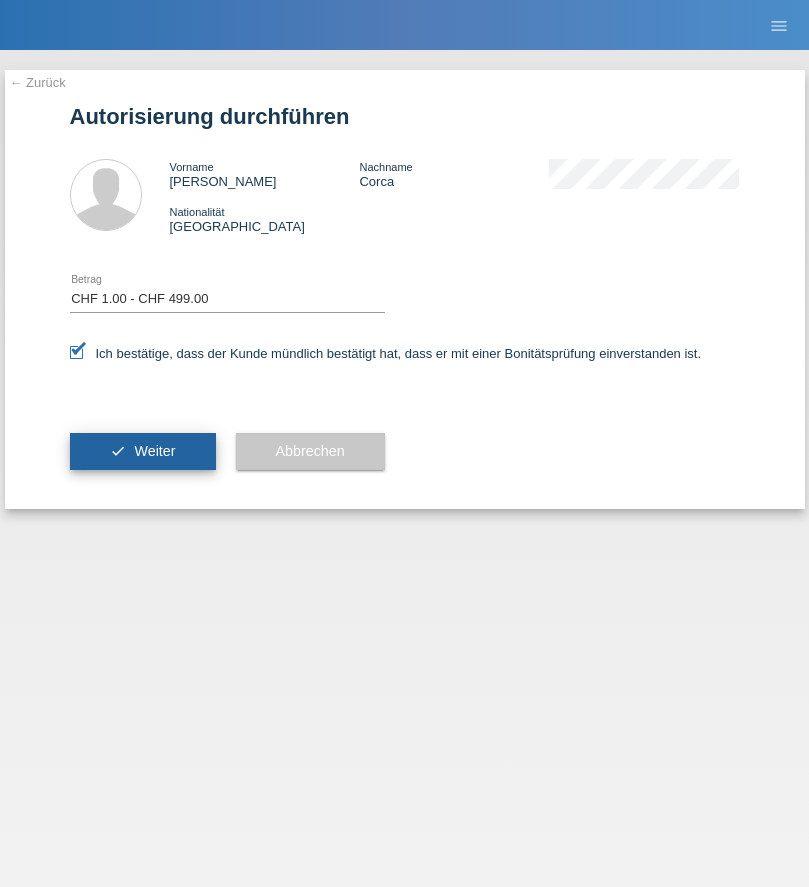 click on "Weiter" at bounding box center [154, 451] 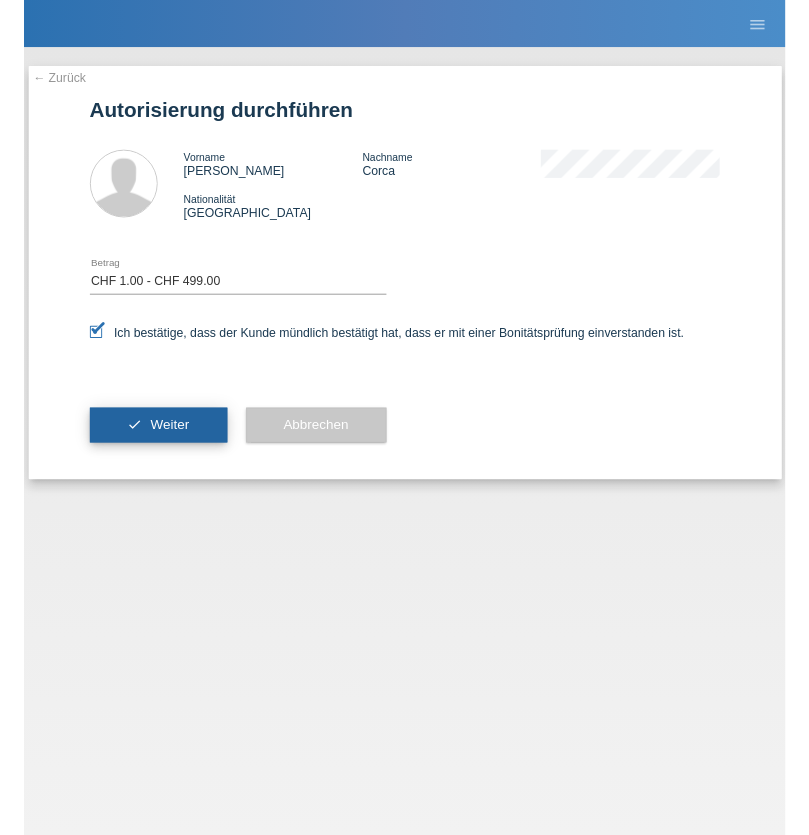 scroll, scrollTop: 0, scrollLeft: 0, axis: both 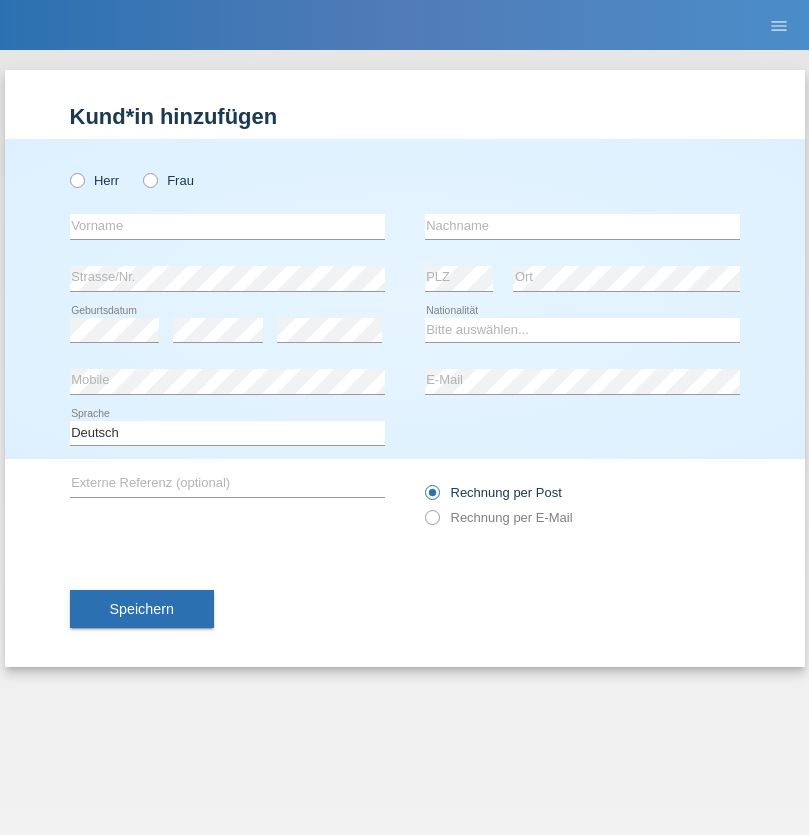 radio on "true" 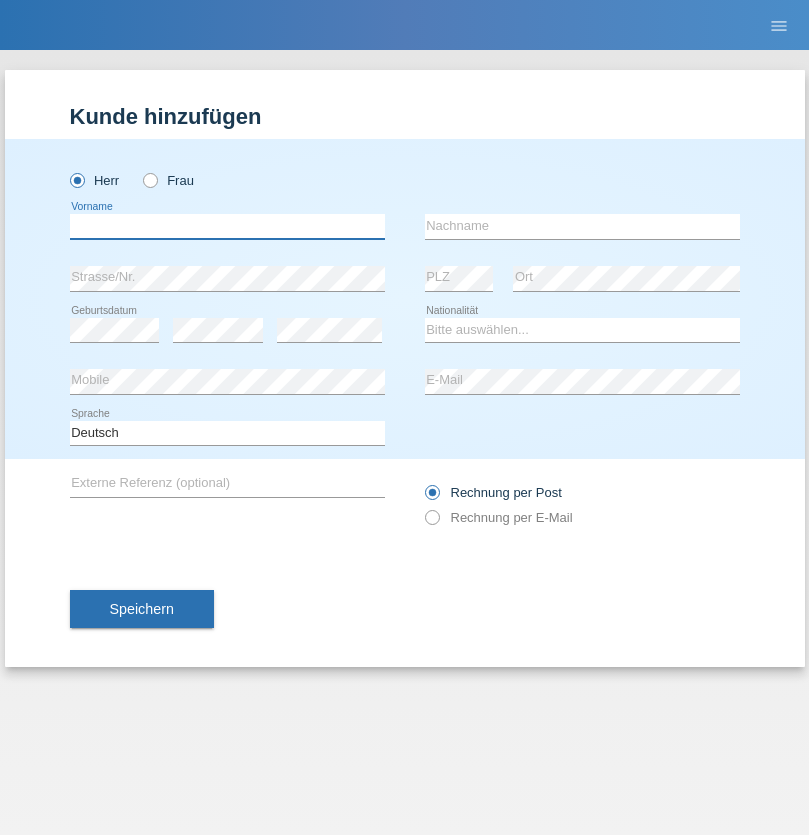 click at bounding box center (227, 226) 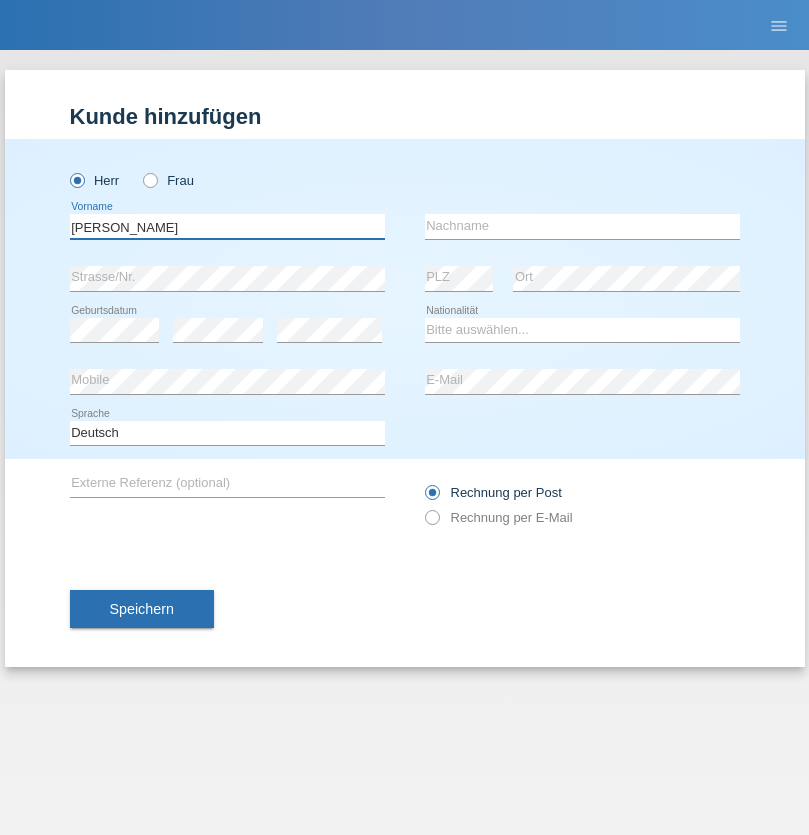 type on "[PERSON_NAME]" 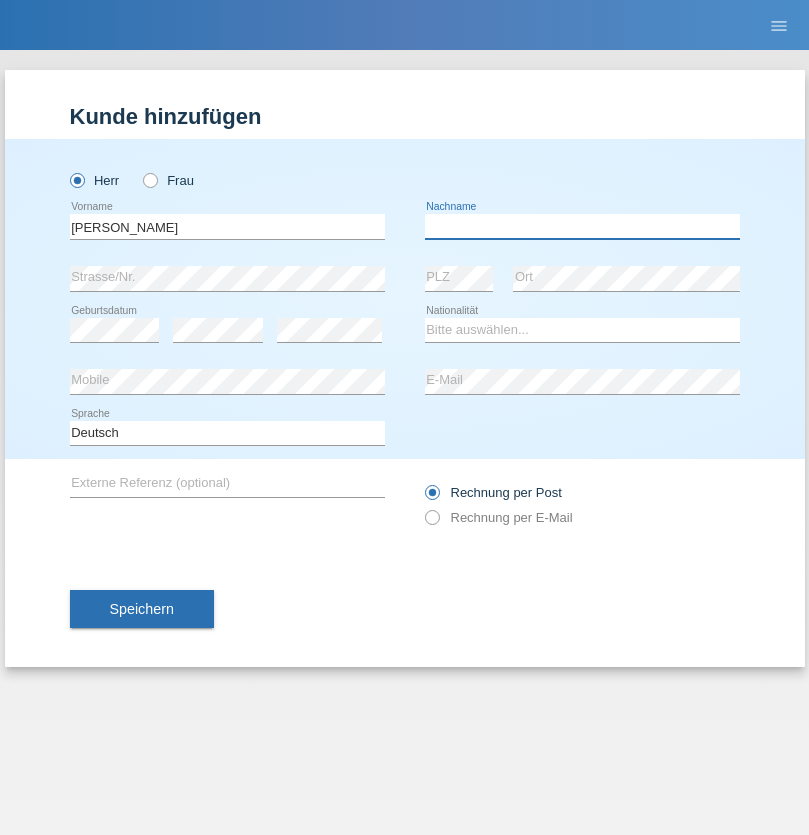 click at bounding box center (582, 226) 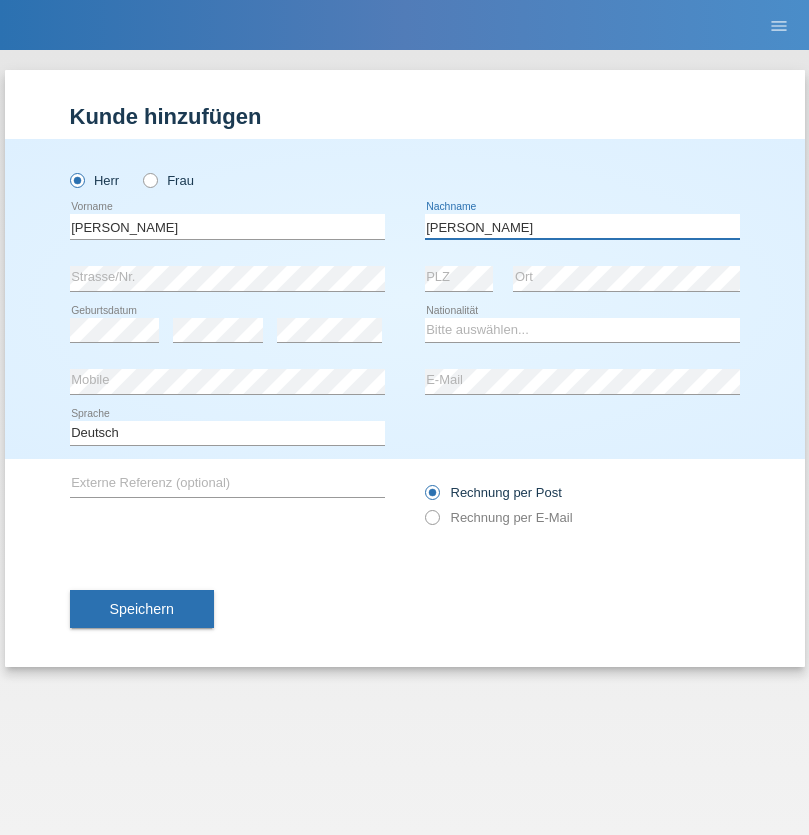 type on "Teixeira" 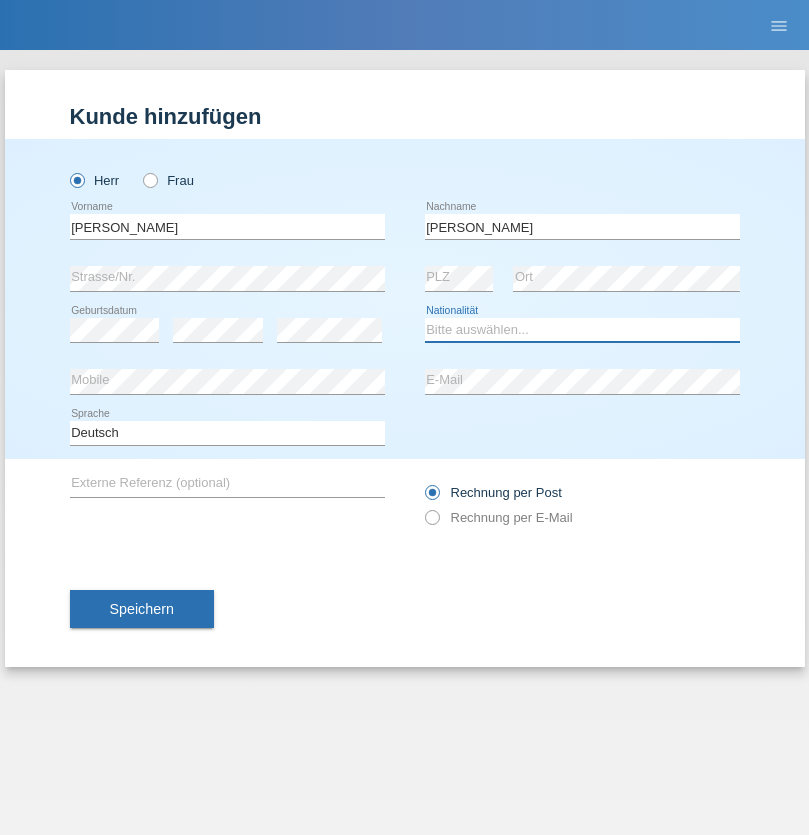 select on "PT" 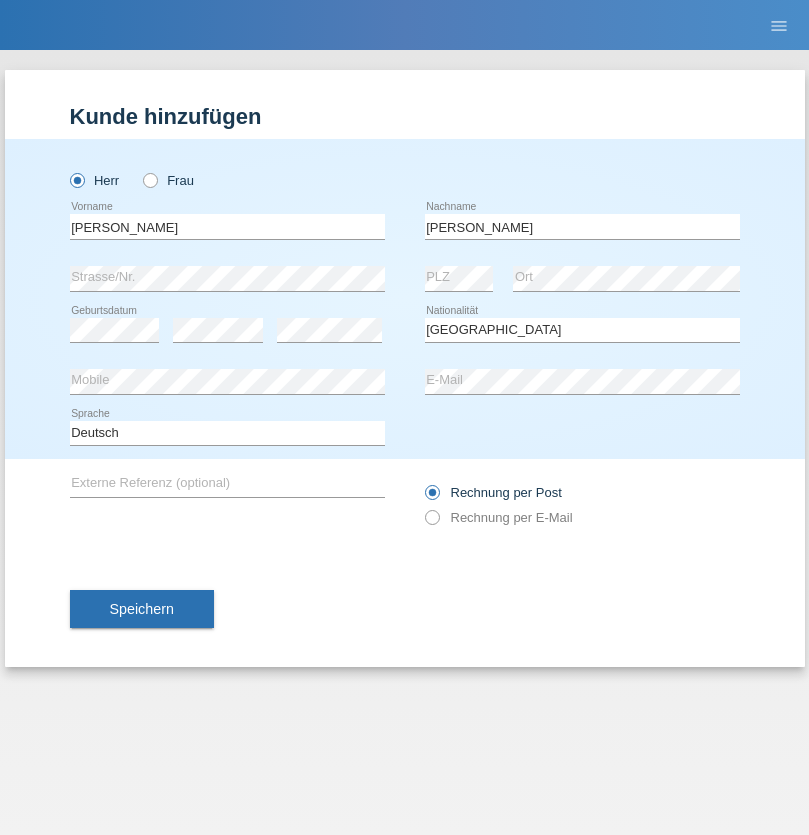 select on "C" 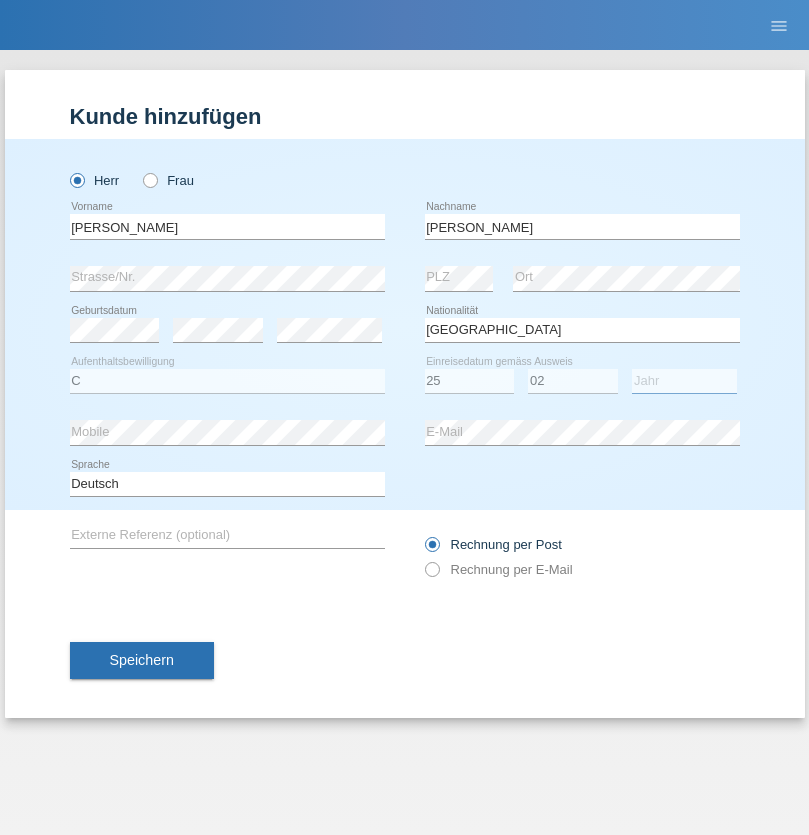 select on "2021" 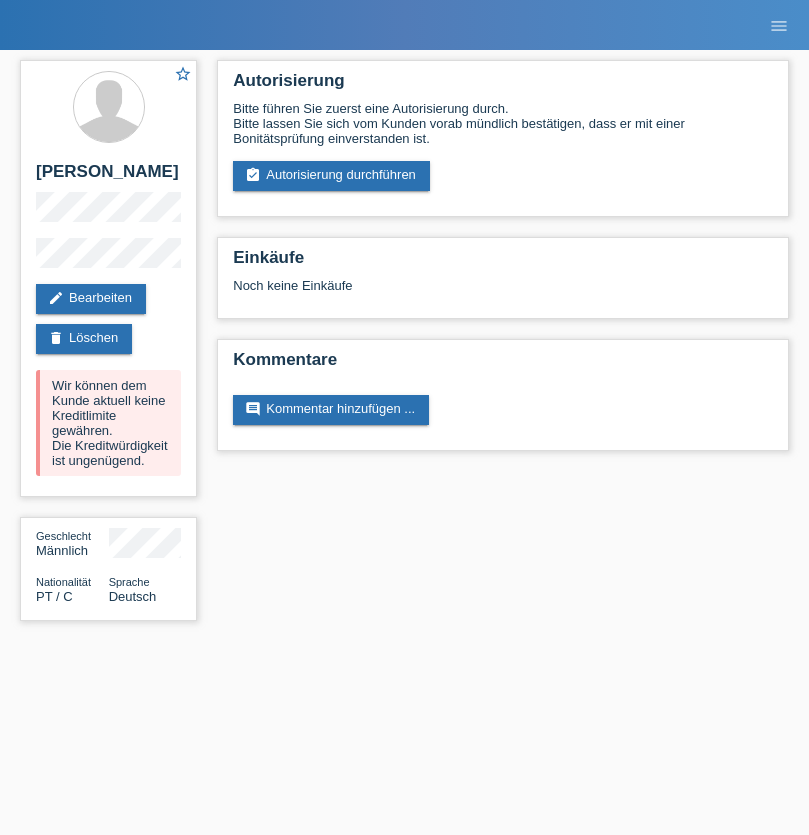 scroll, scrollTop: 0, scrollLeft: 0, axis: both 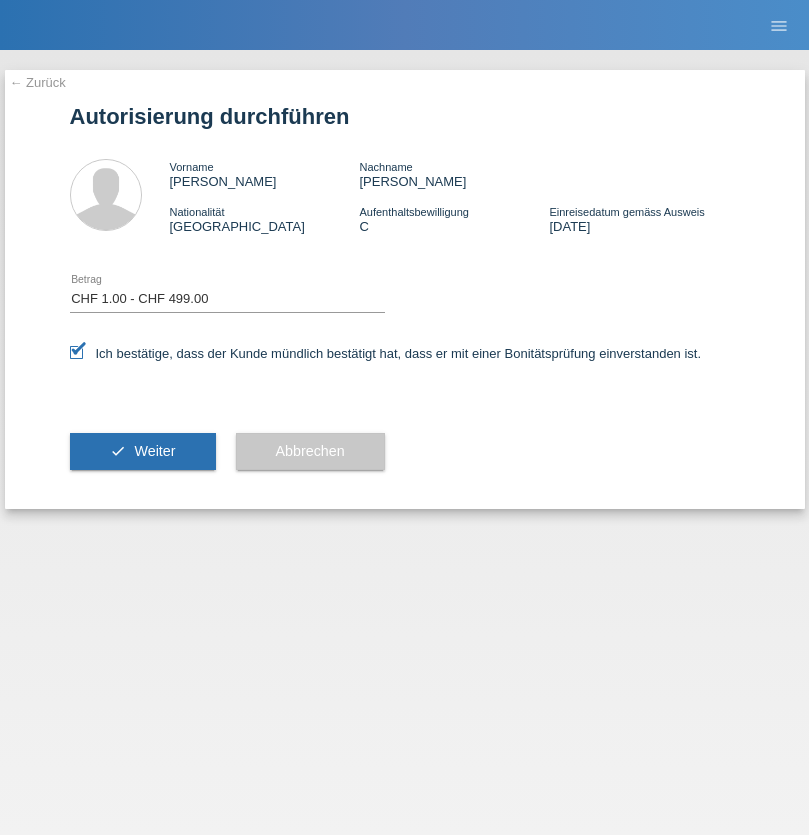 select on "1" 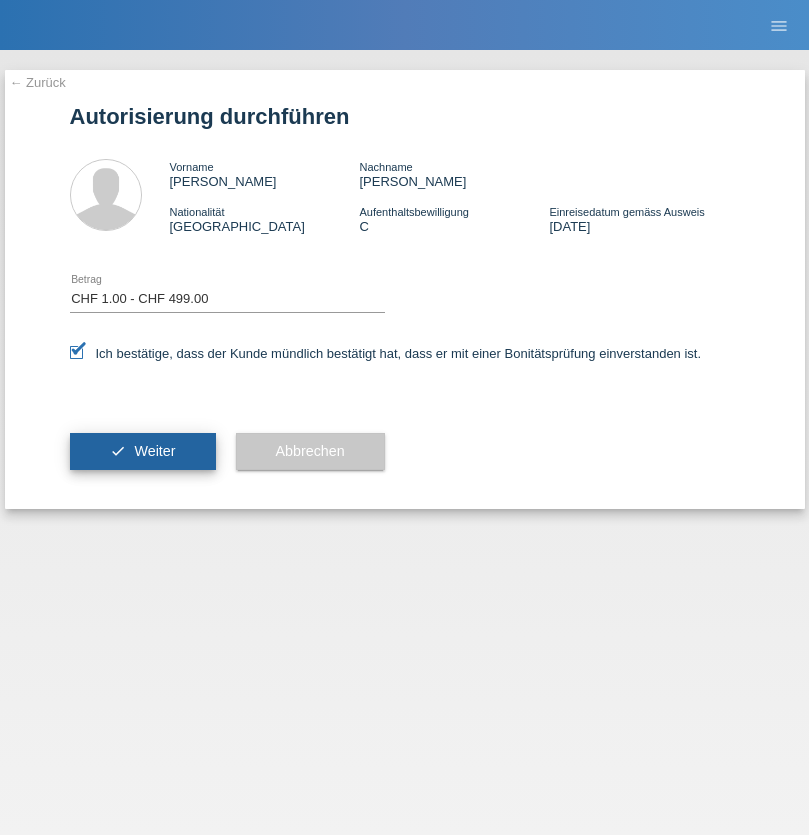 click on "Weiter" at bounding box center [154, 451] 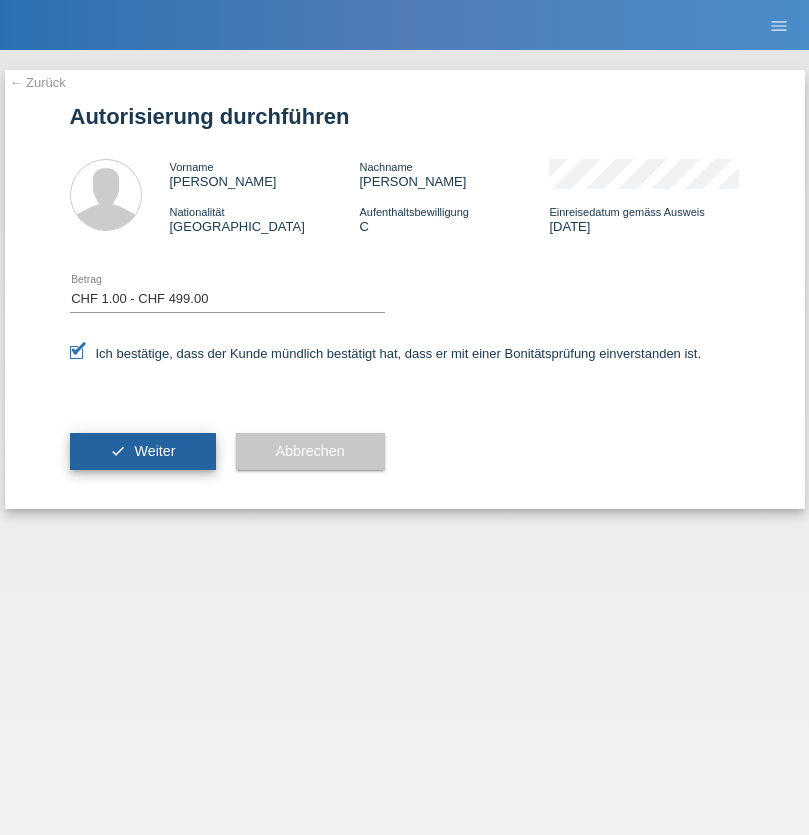 scroll, scrollTop: 0, scrollLeft: 0, axis: both 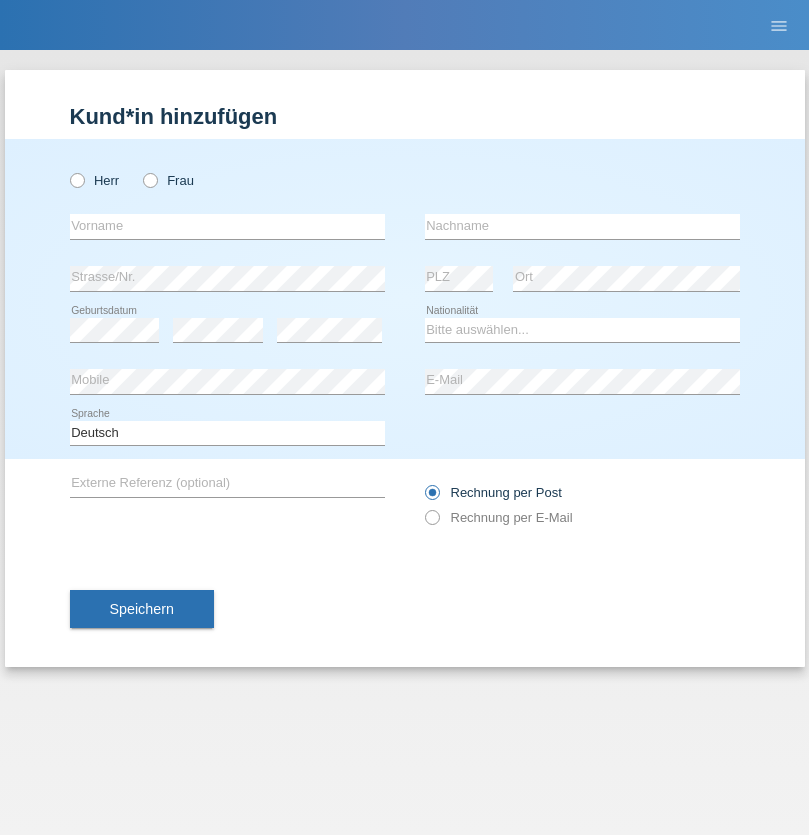 radio on "true" 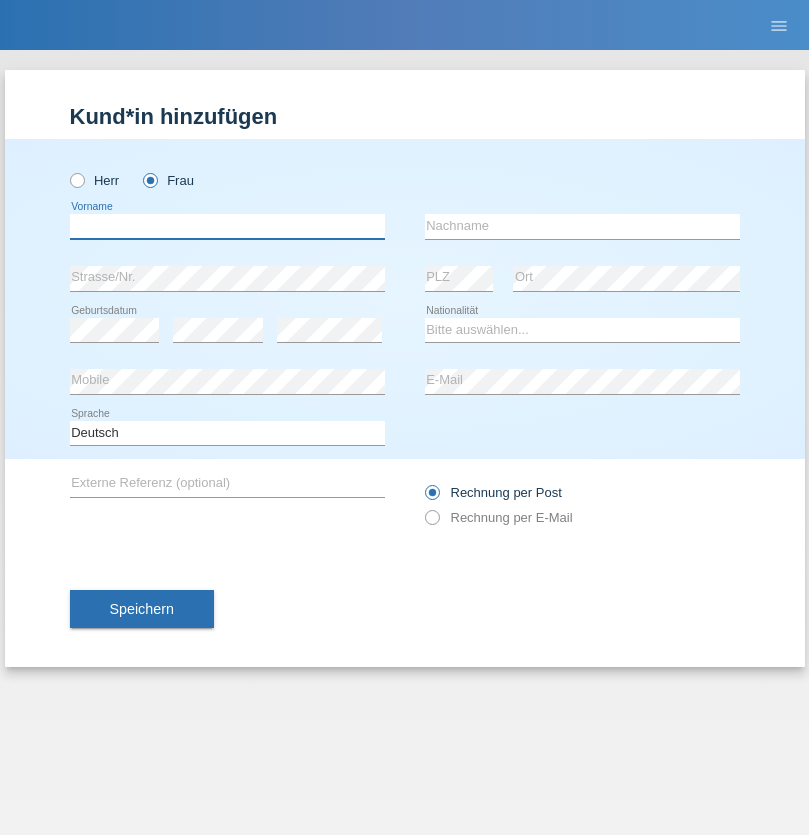 click at bounding box center [227, 226] 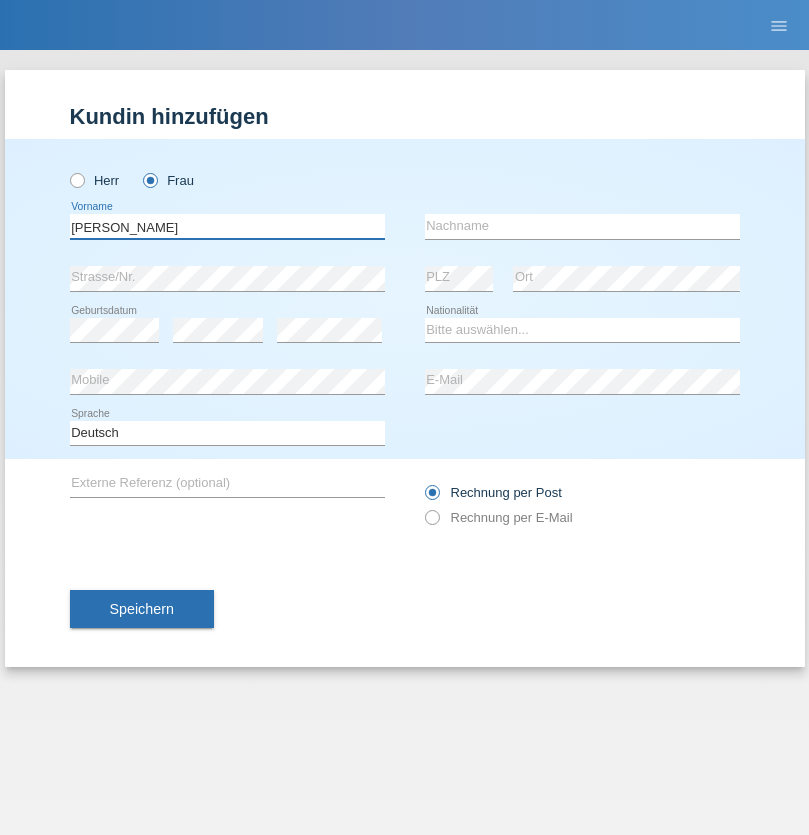 type on "[PERSON_NAME]" 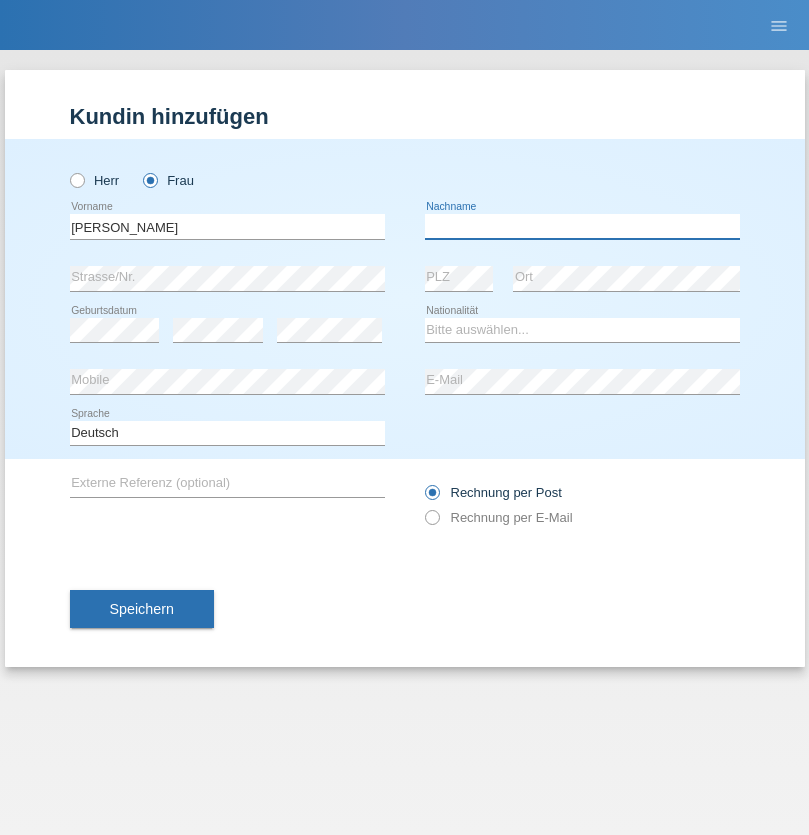 click at bounding box center [582, 226] 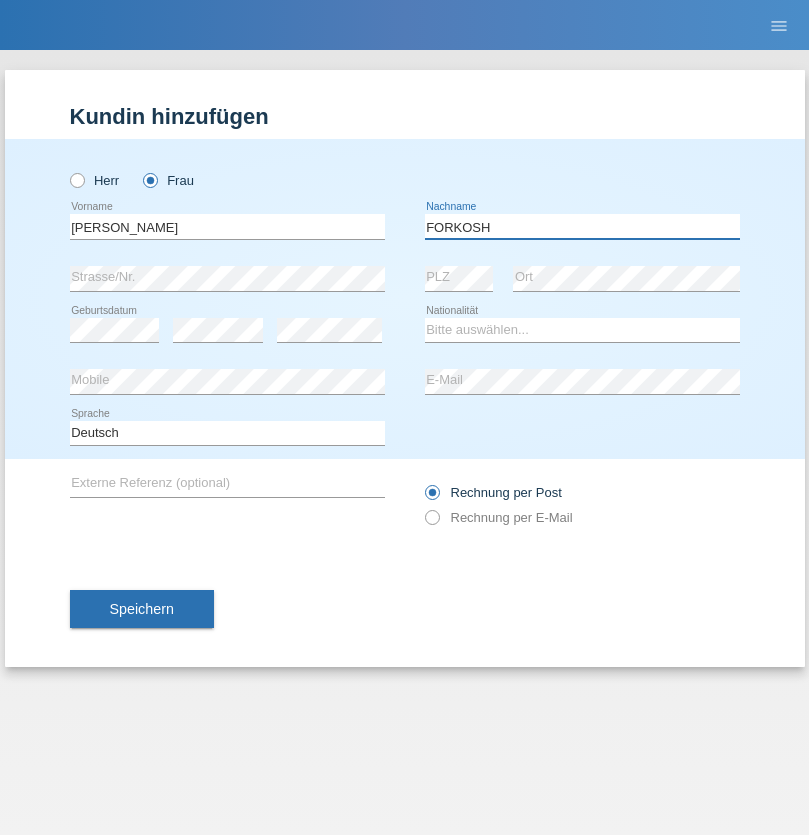 type on "FORKOSH" 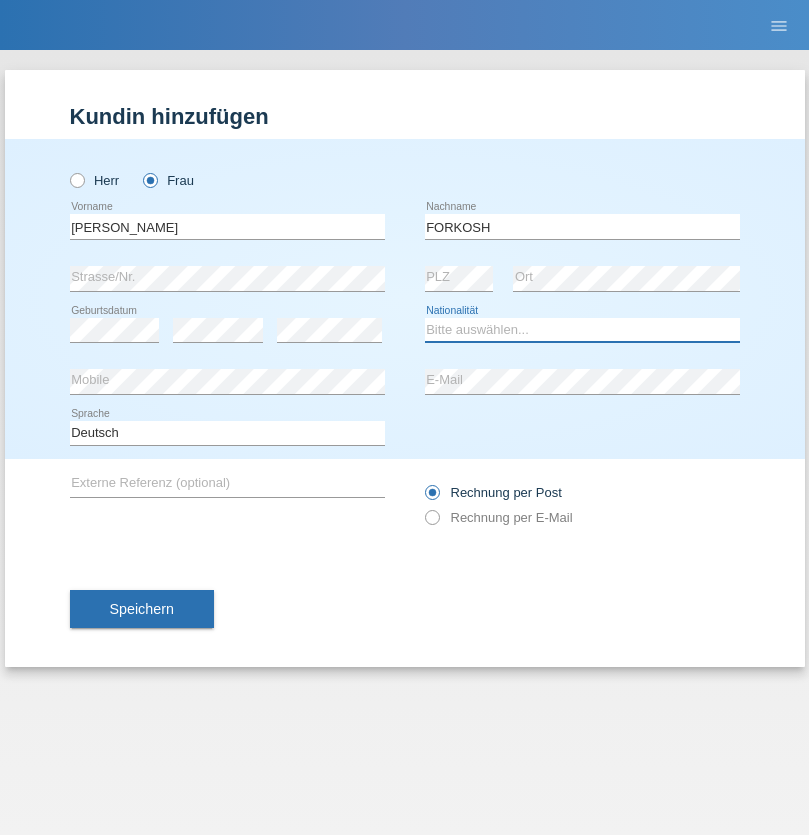 select on "UA" 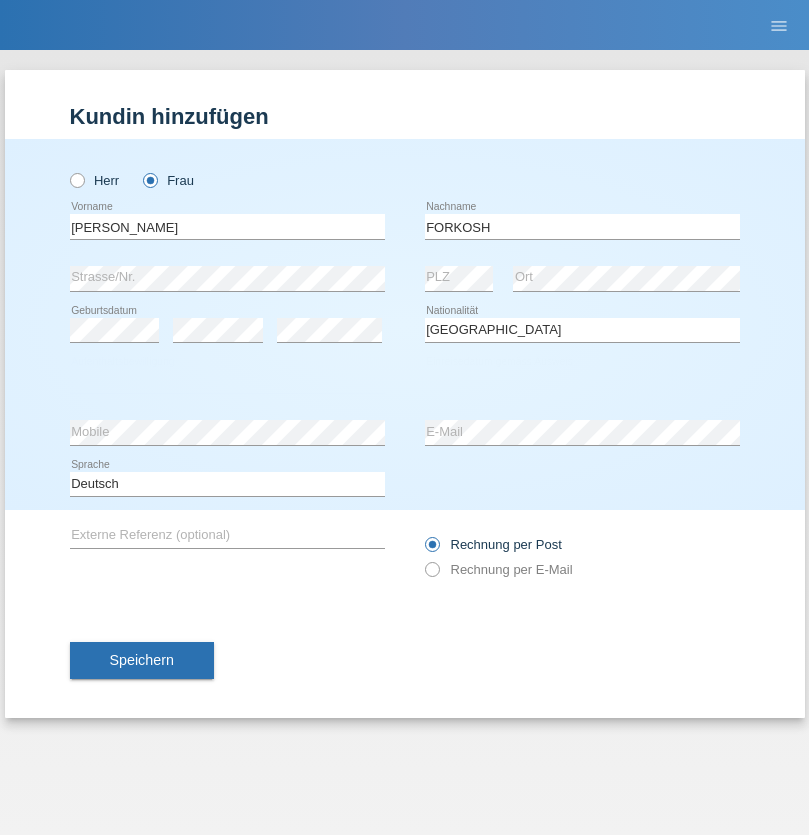 select on "C" 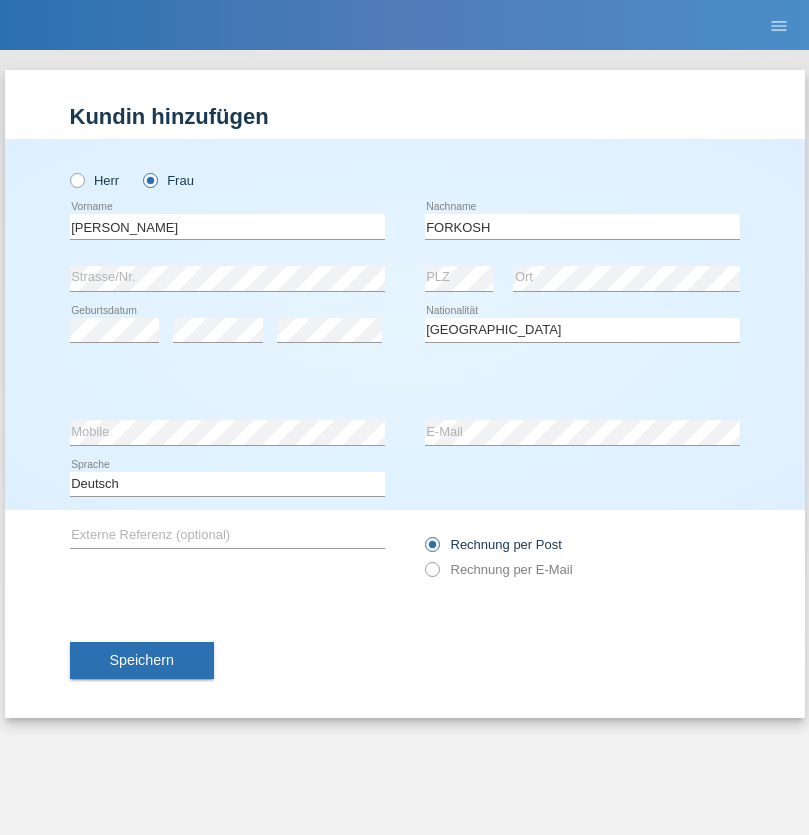 select on "09" 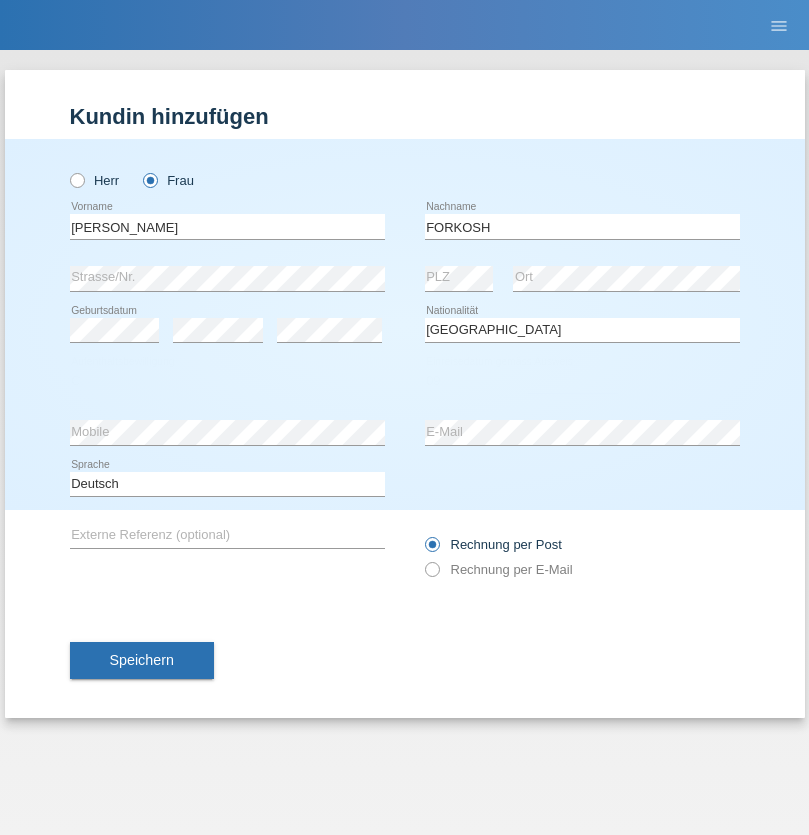 select on "06" 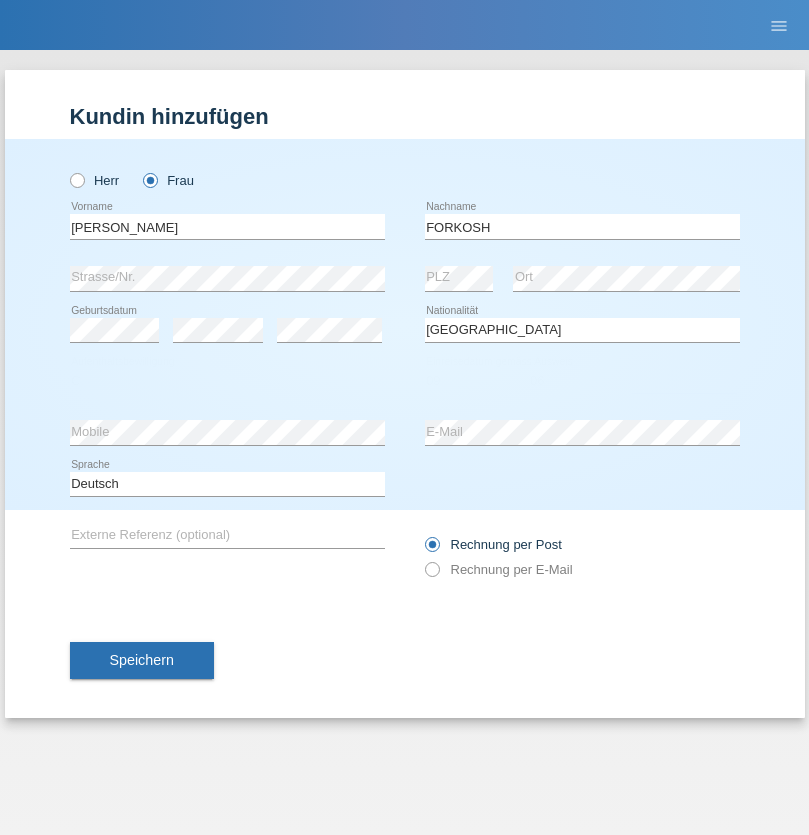select on "2021" 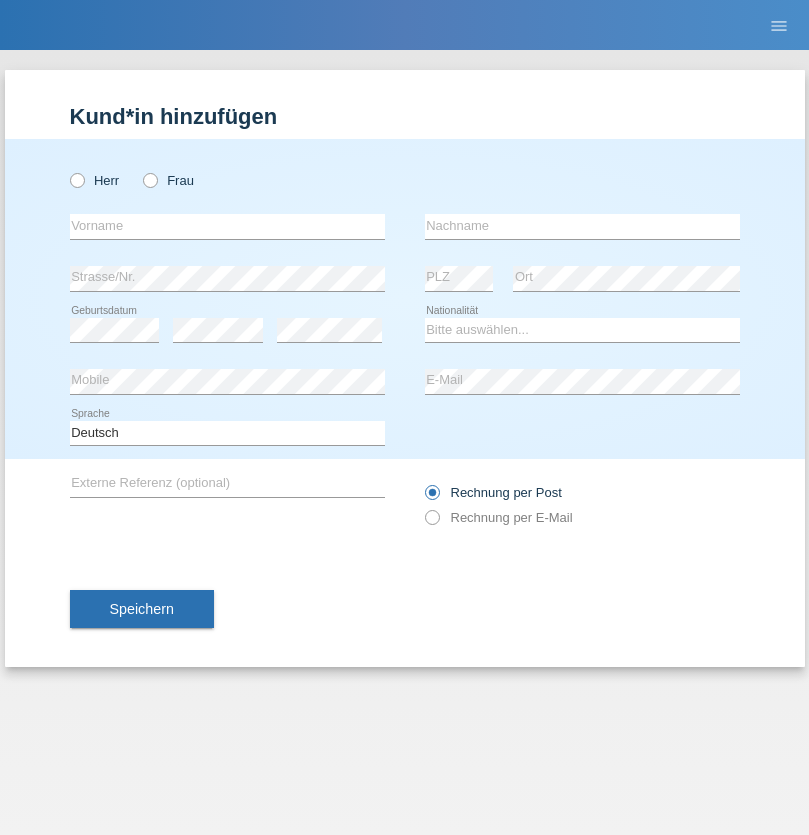 scroll, scrollTop: 0, scrollLeft: 0, axis: both 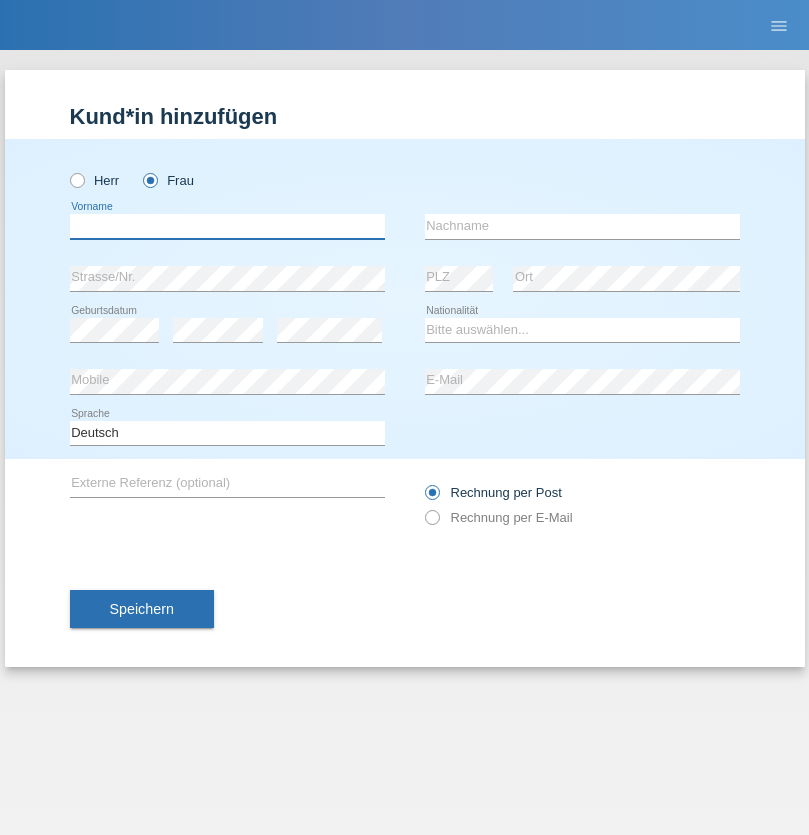 click at bounding box center (227, 226) 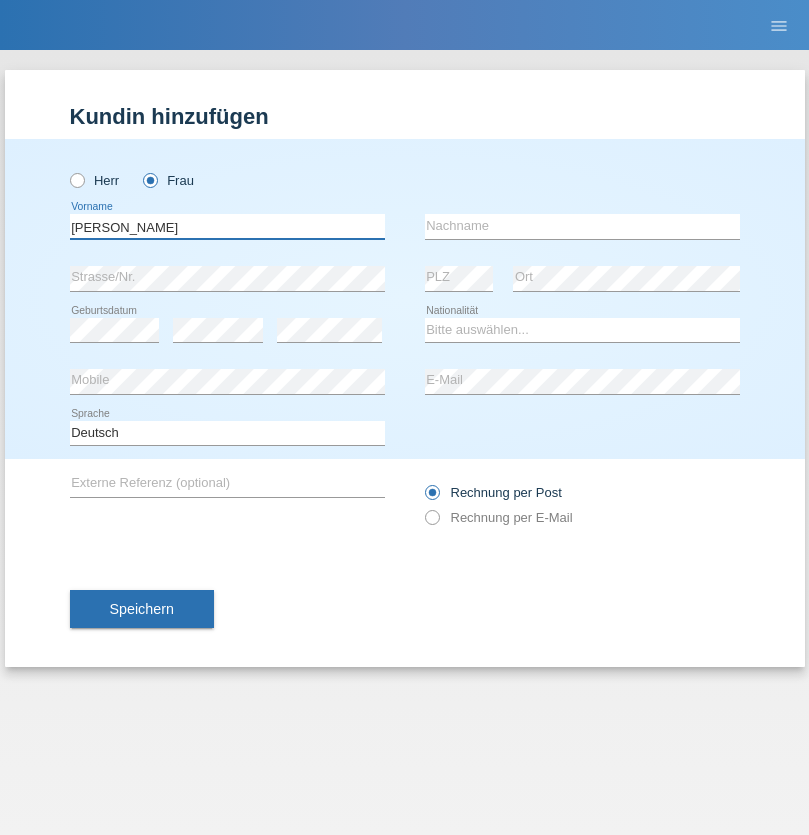 type on "[PERSON_NAME]" 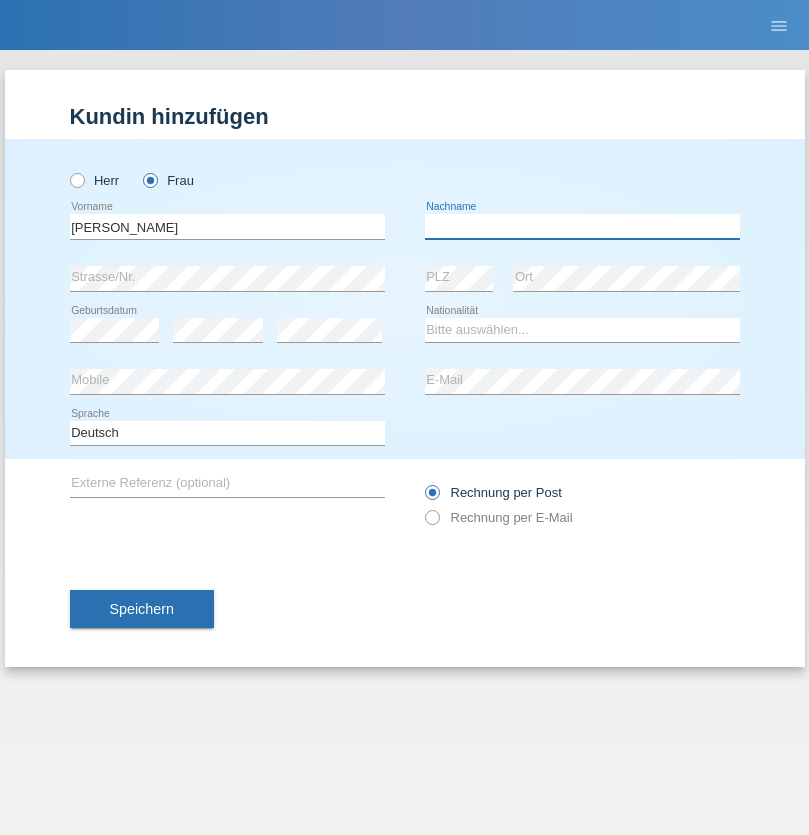 click at bounding box center (582, 226) 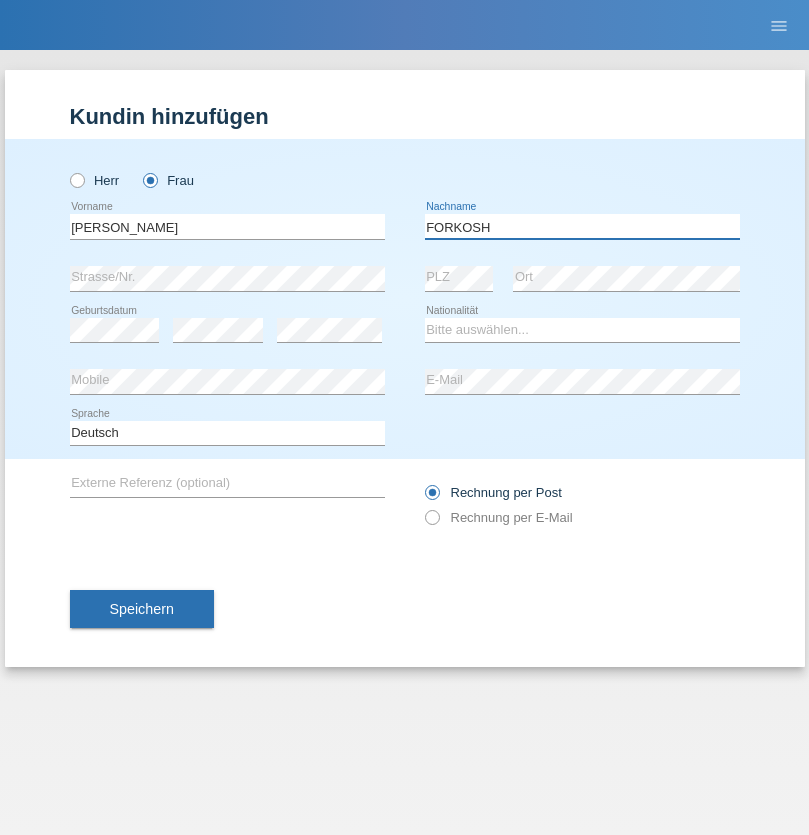 type on "FORKOSH" 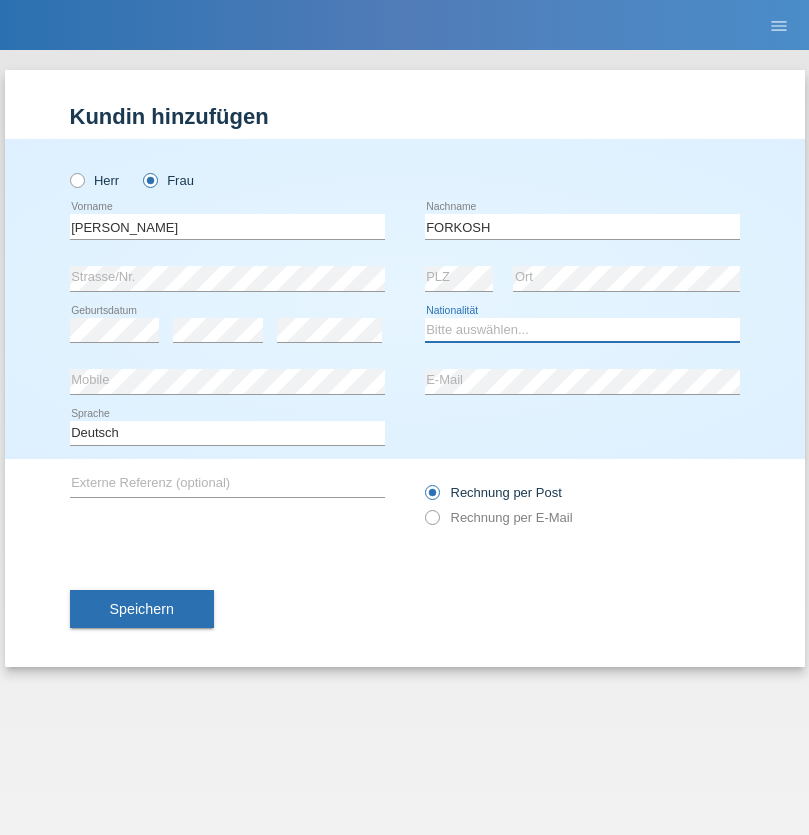 select on "UA" 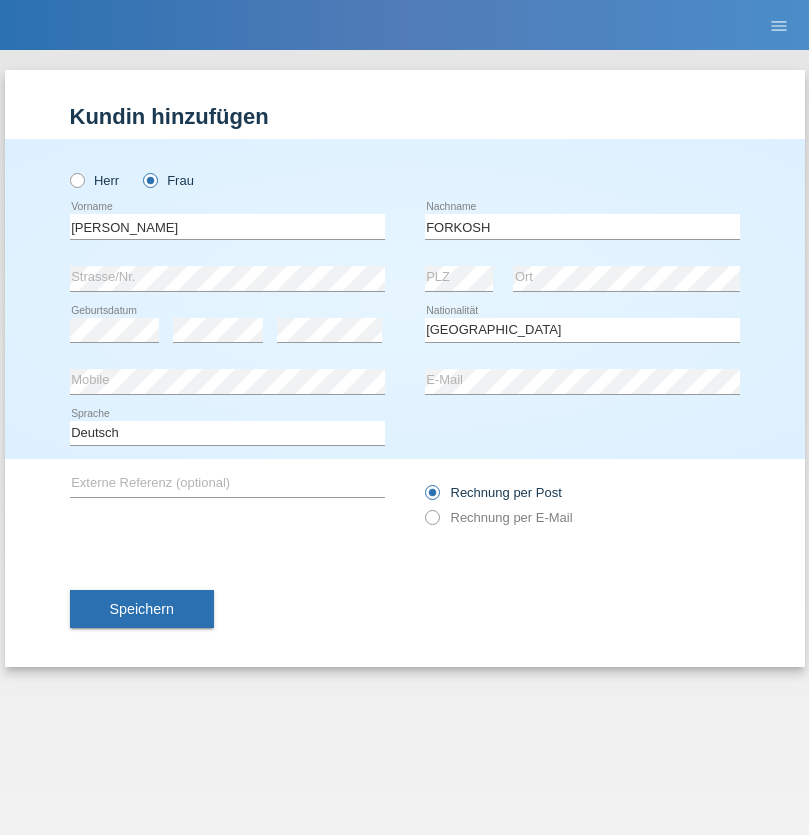 select on "C" 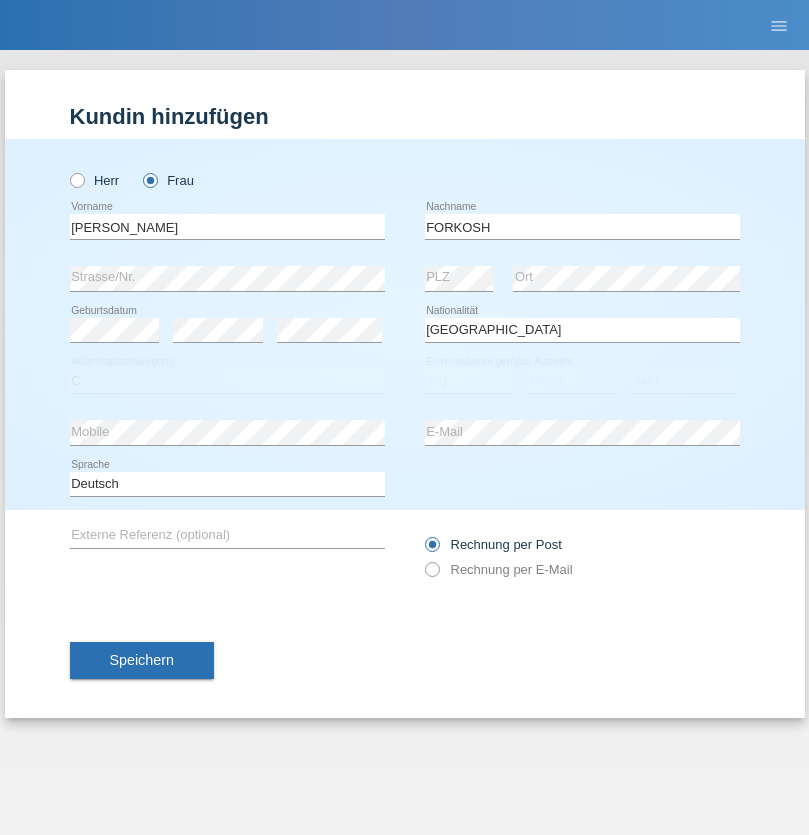 select on "09" 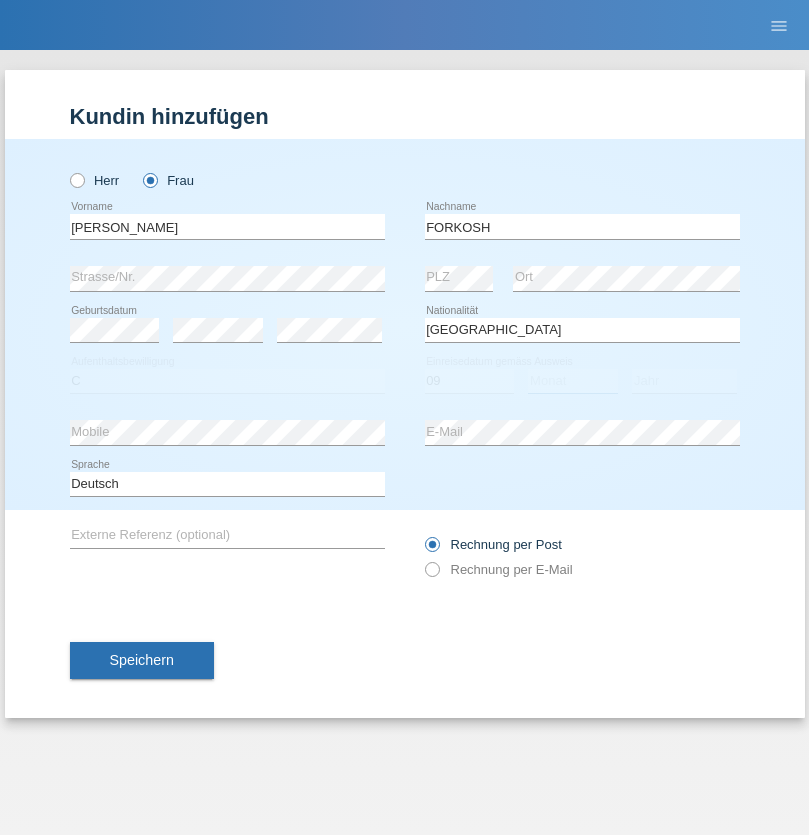 select on "06" 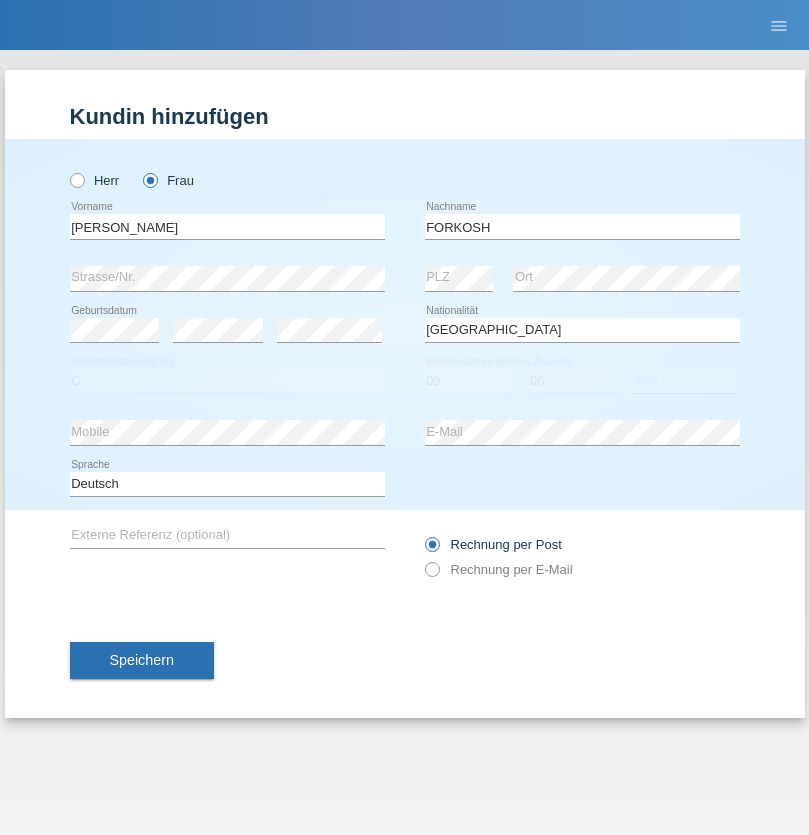 select on "2021" 